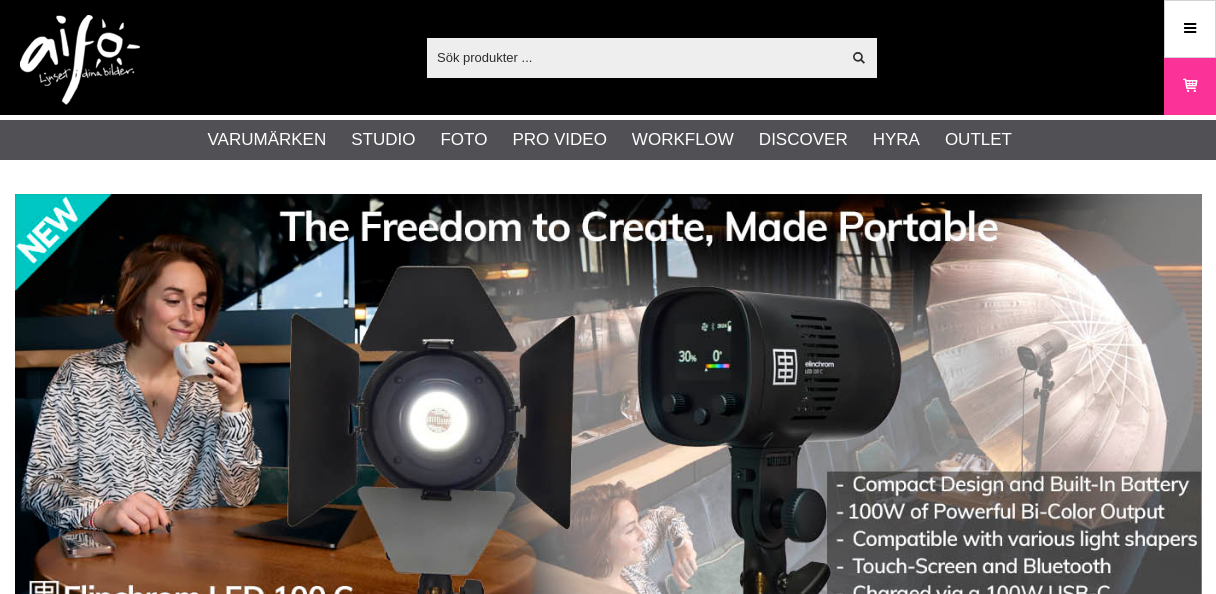 scroll, scrollTop: 0, scrollLeft: 0, axis: both 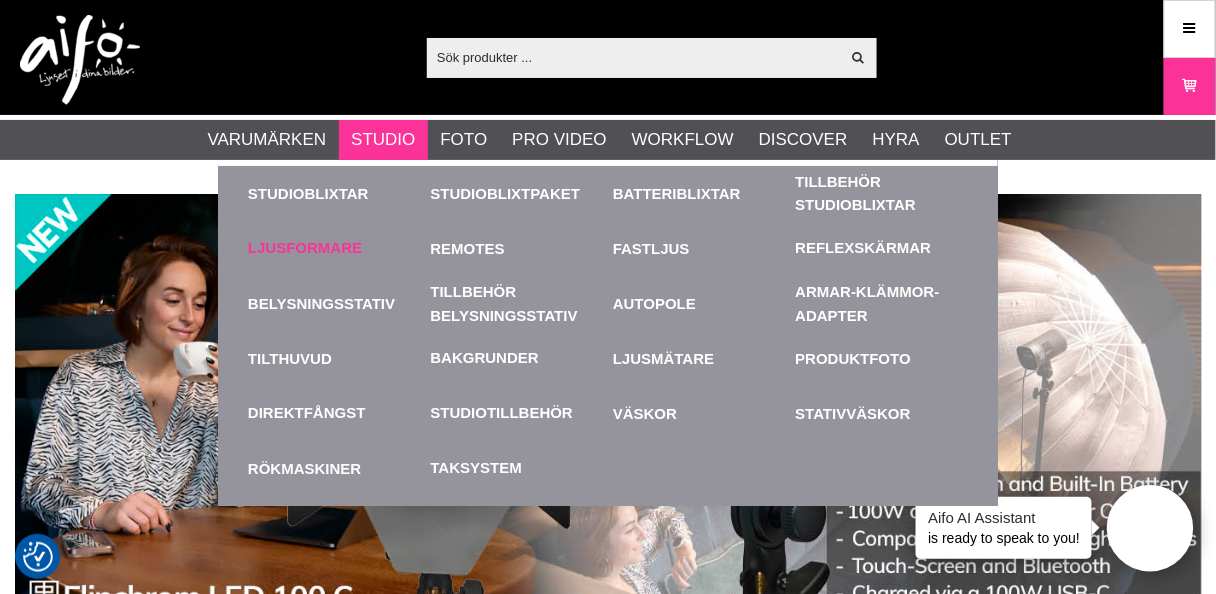 click on "Ljusformare" at bounding box center (305, 248) 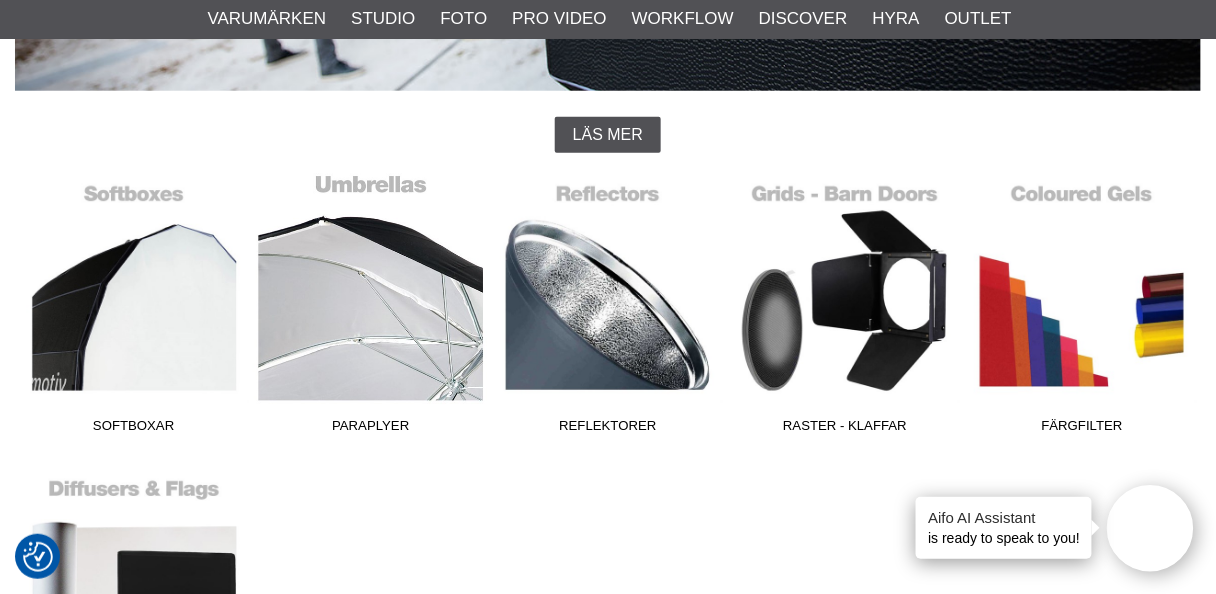 scroll, scrollTop: 480, scrollLeft: 0, axis: vertical 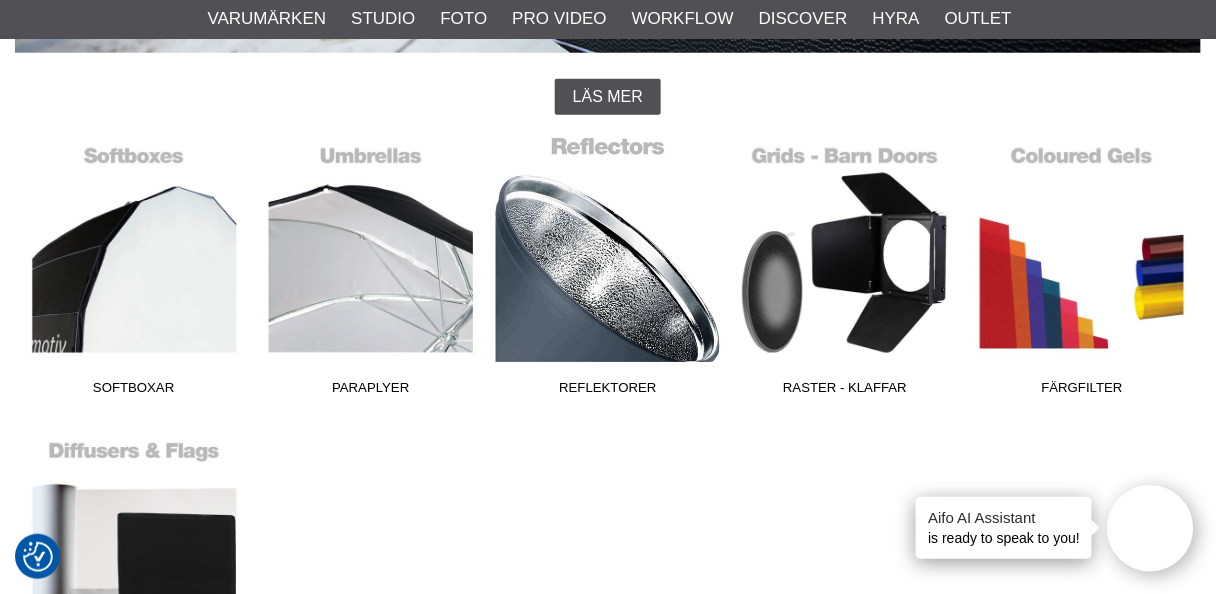 click on "Reflektorer" at bounding box center (607, 270) 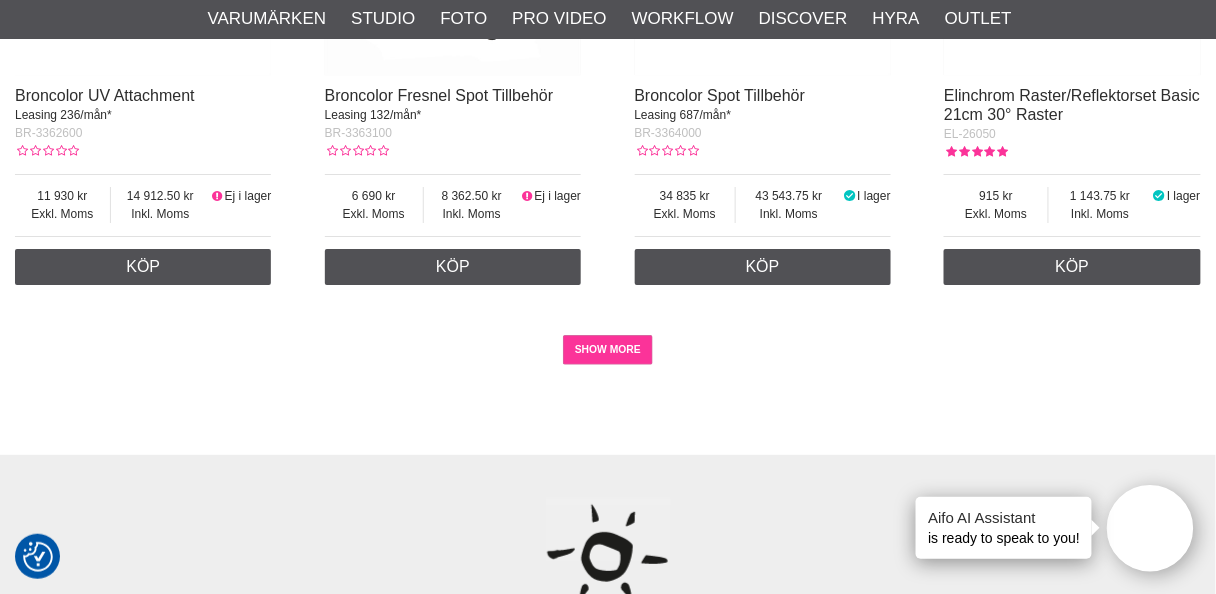 scroll, scrollTop: 3600, scrollLeft: 0, axis: vertical 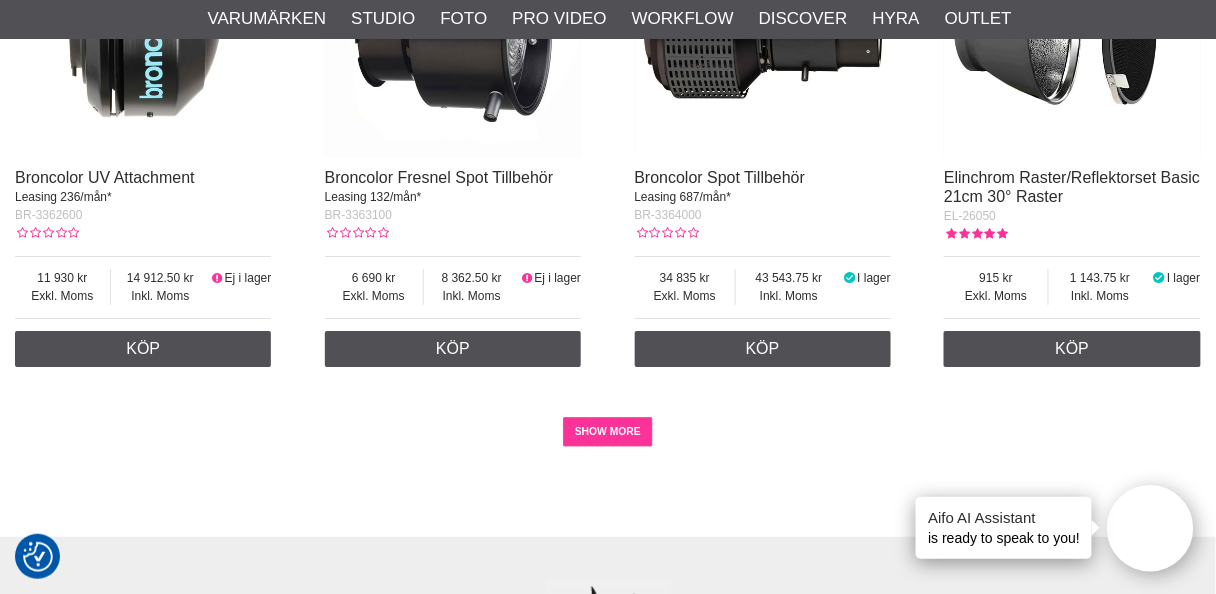 click on "SHOW MORE" at bounding box center (608, 432) 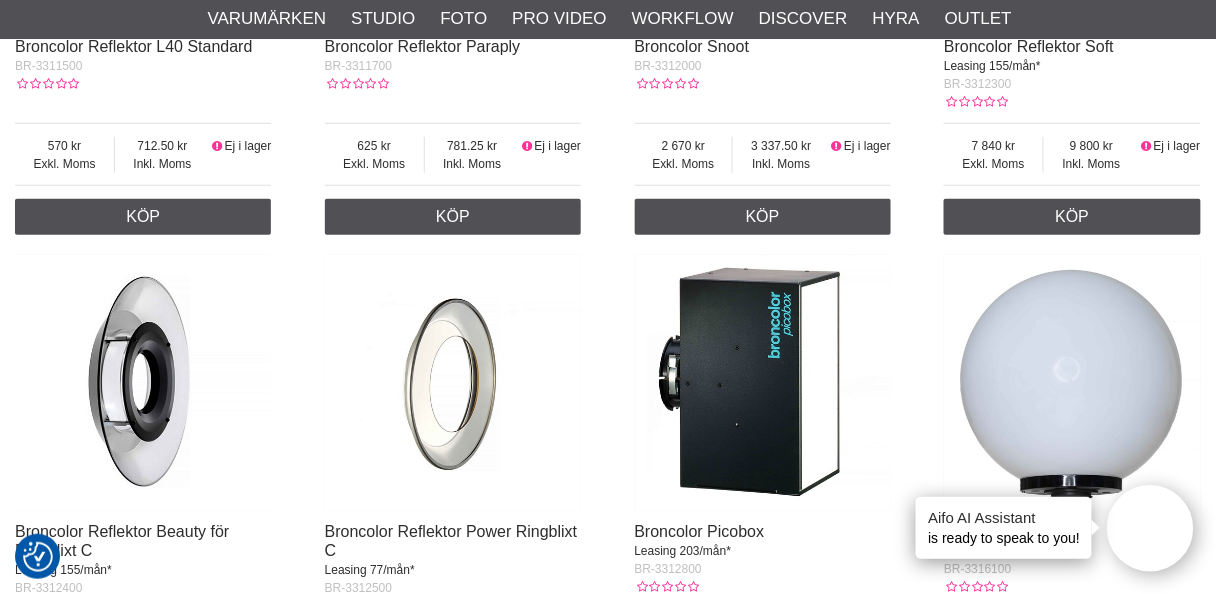 scroll, scrollTop: 2245, scrollLeft: 0, axis: vertical 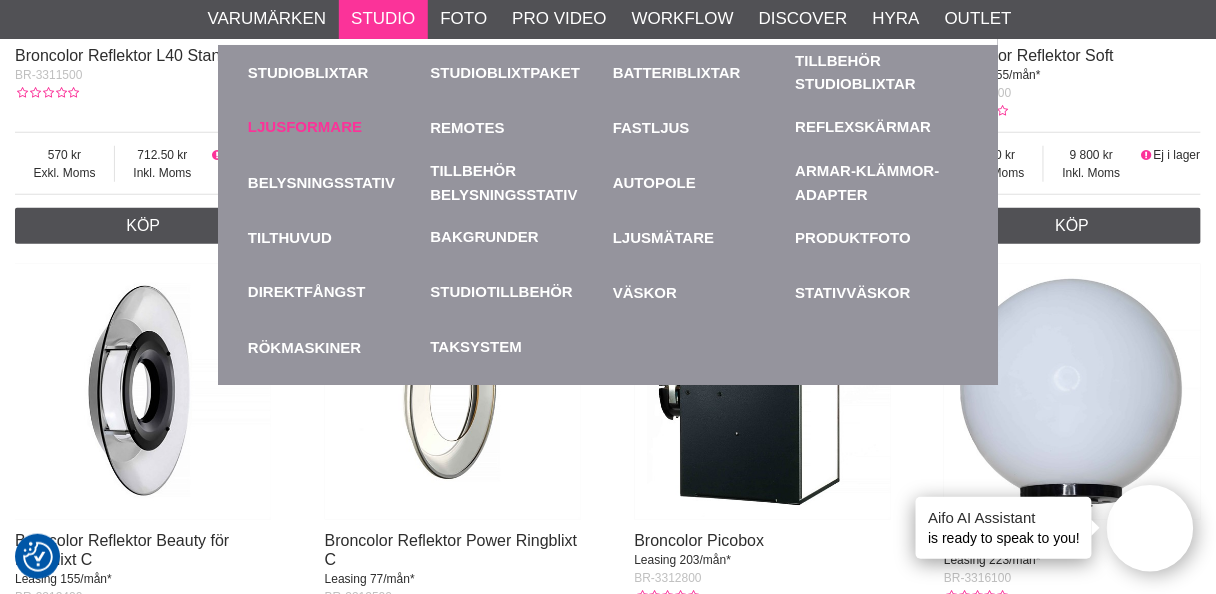 click on "Ljusformare" at bounding box center [305, 127] 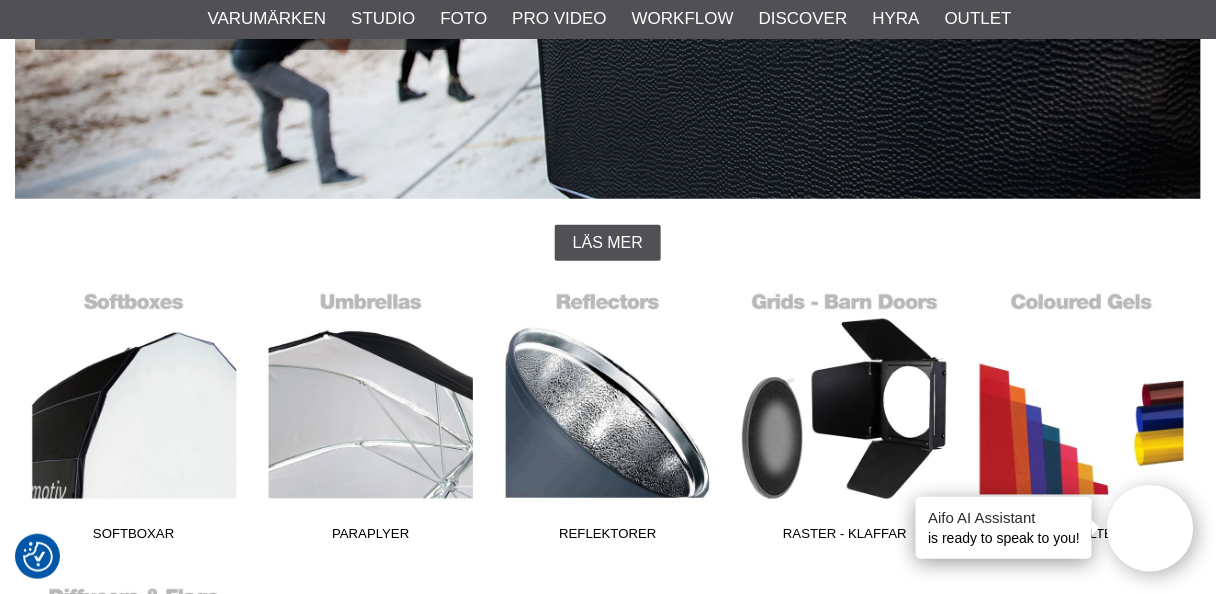 scroll, scrollTop: 320, scrollLeft: 0, axis: vertical 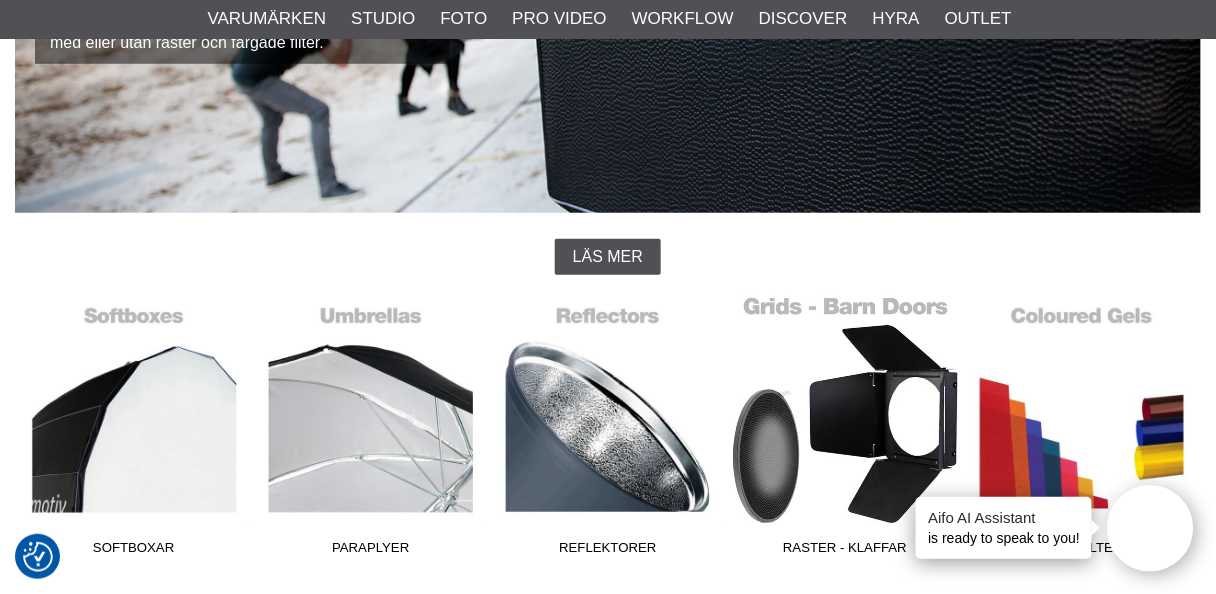 click on "Raster - Klaffar" at bounding box center [845, 430] 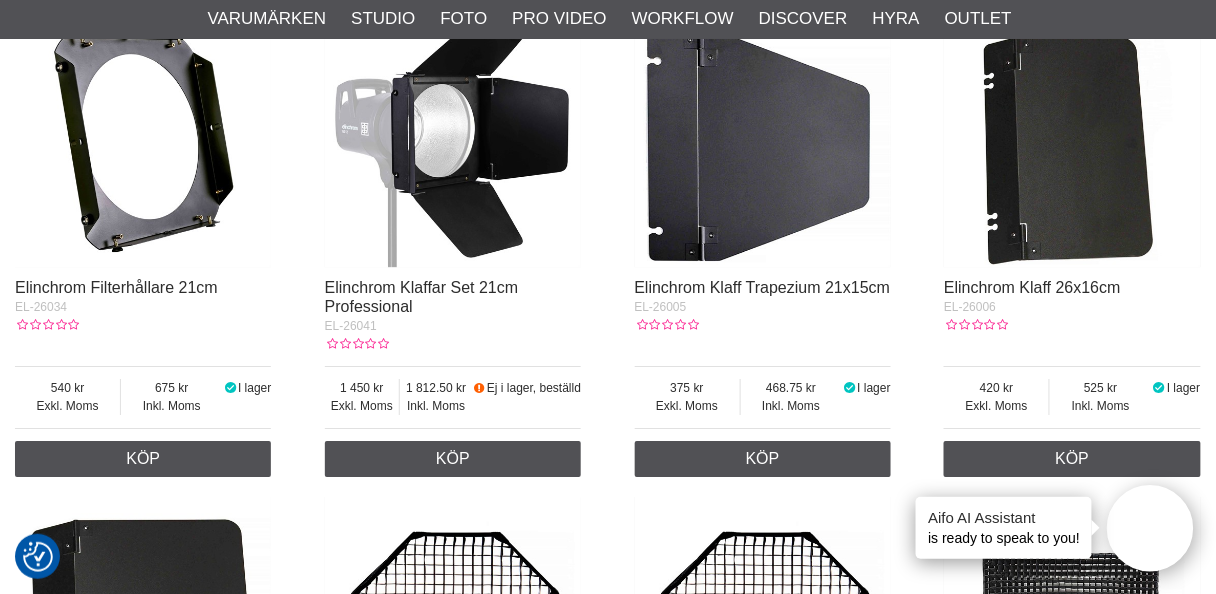 scroll, scrollTop: 3200, scrollLeft: 0, axis: vertical 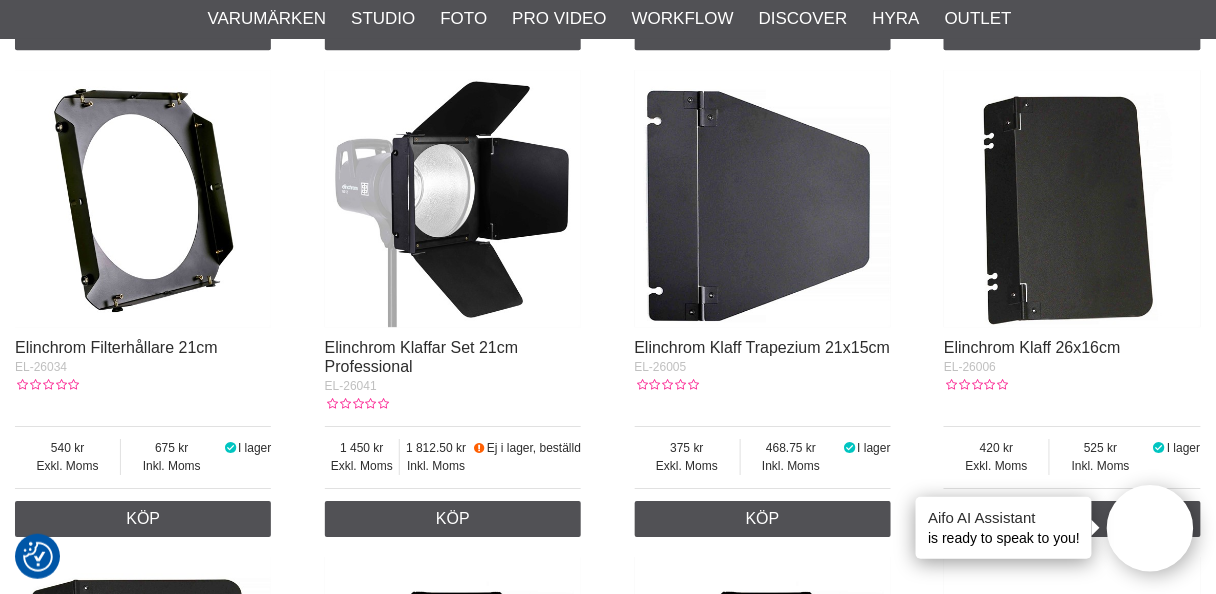 click at bounding box center (763, 198) 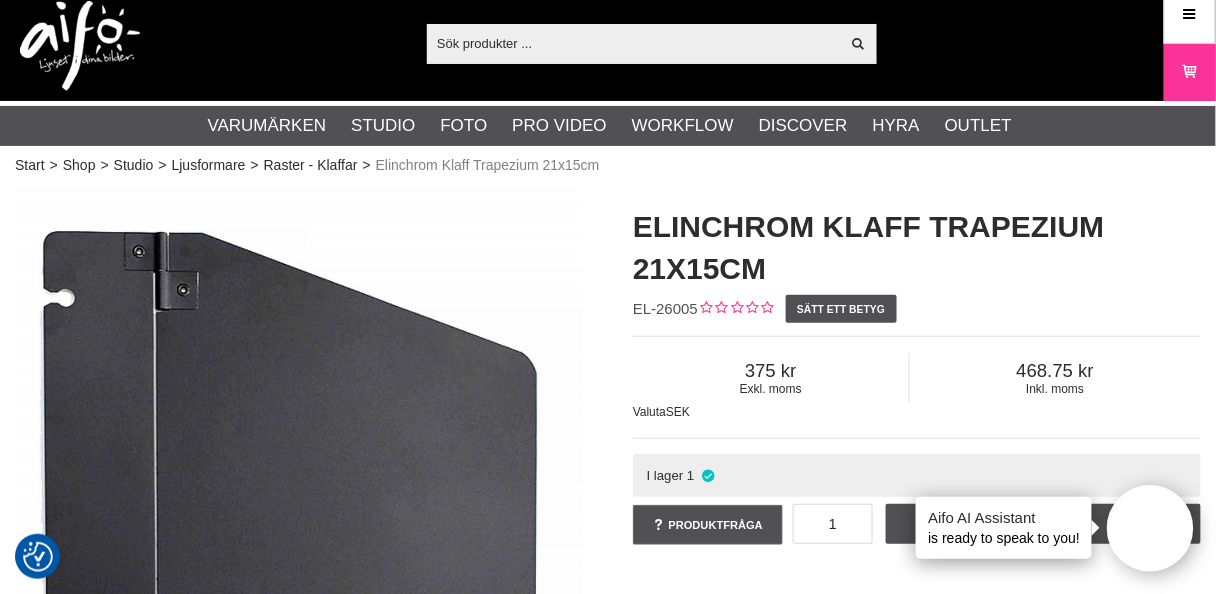 scroll, scrollTop: 0, scrollLeft: 0, axis: both 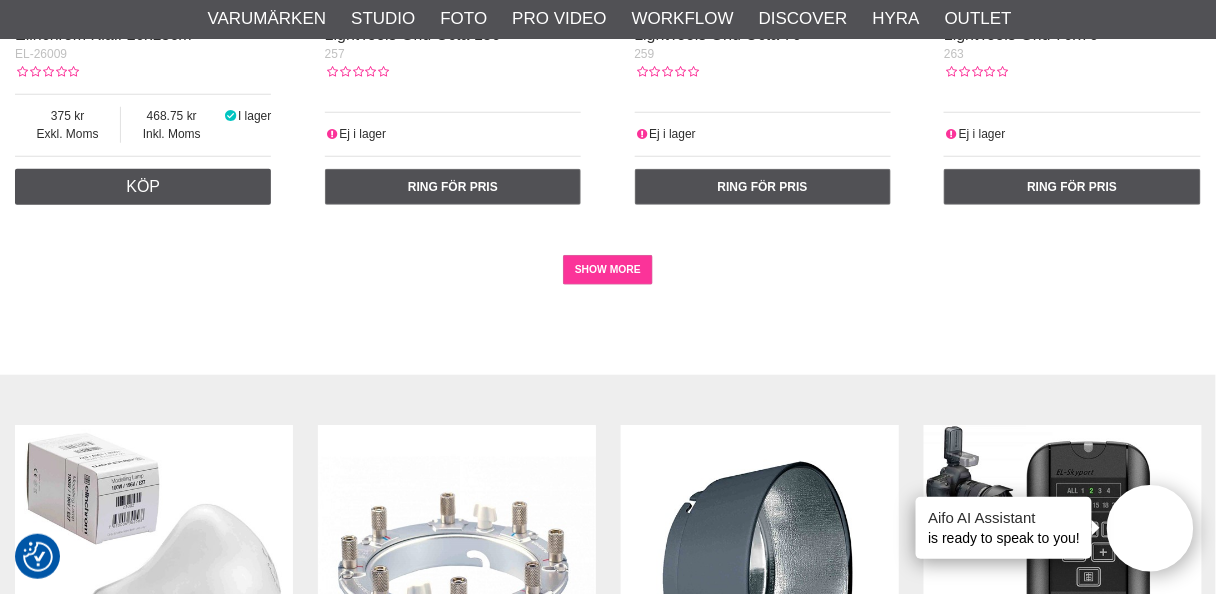 click on "SHOW MORE" at bounding box center (608, 270) 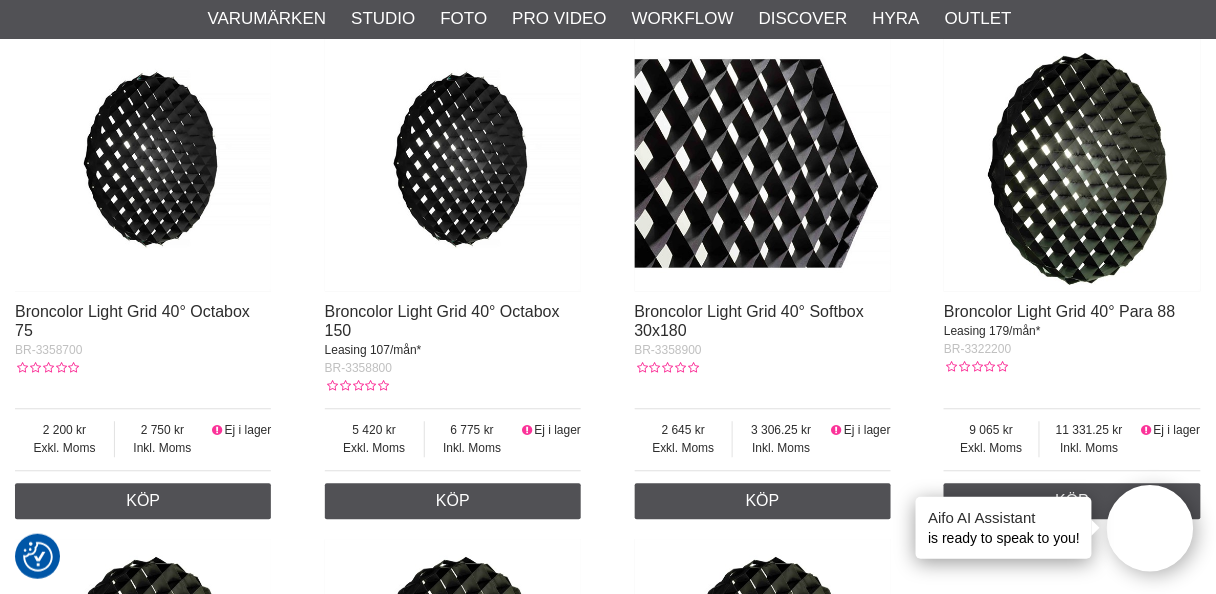scroll, scrollTop: 6519, scrollLeft: 0, axis: vertical 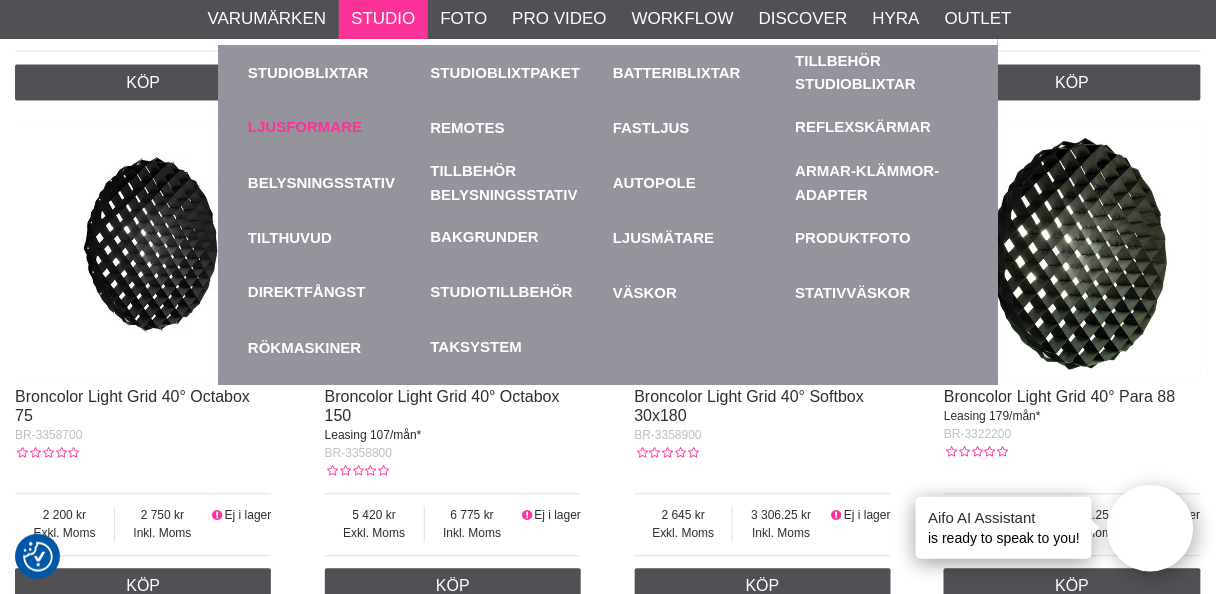 click on "Ljusformare" at bounding box center [305, 127] 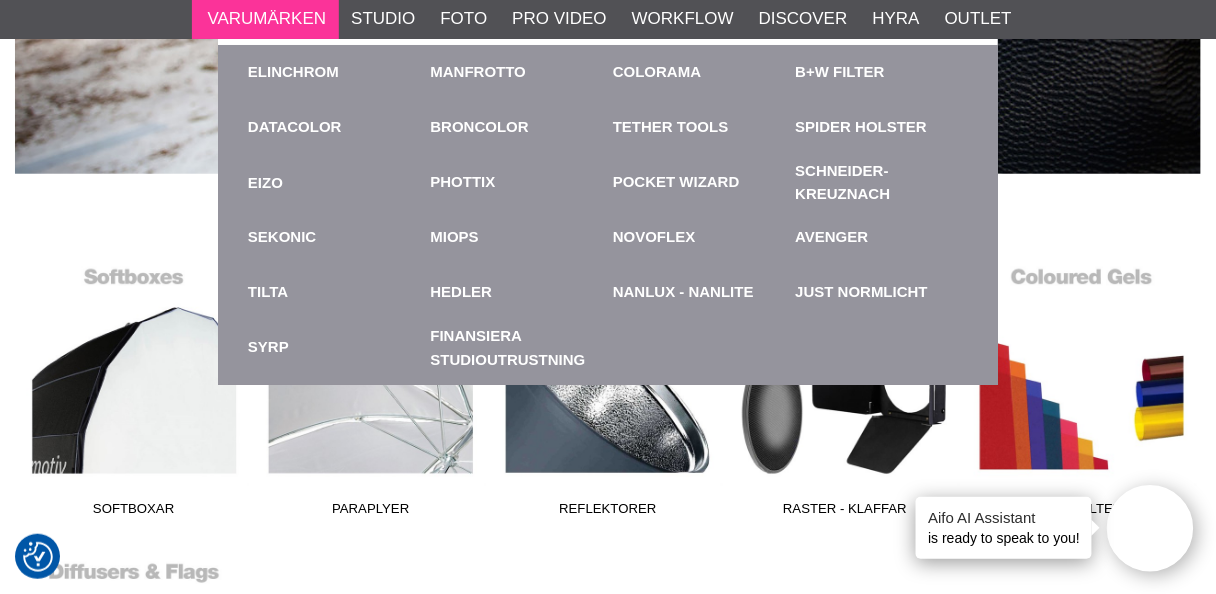 scroll, scrollTop: 400, scrollLeft: 0, axis: vertical 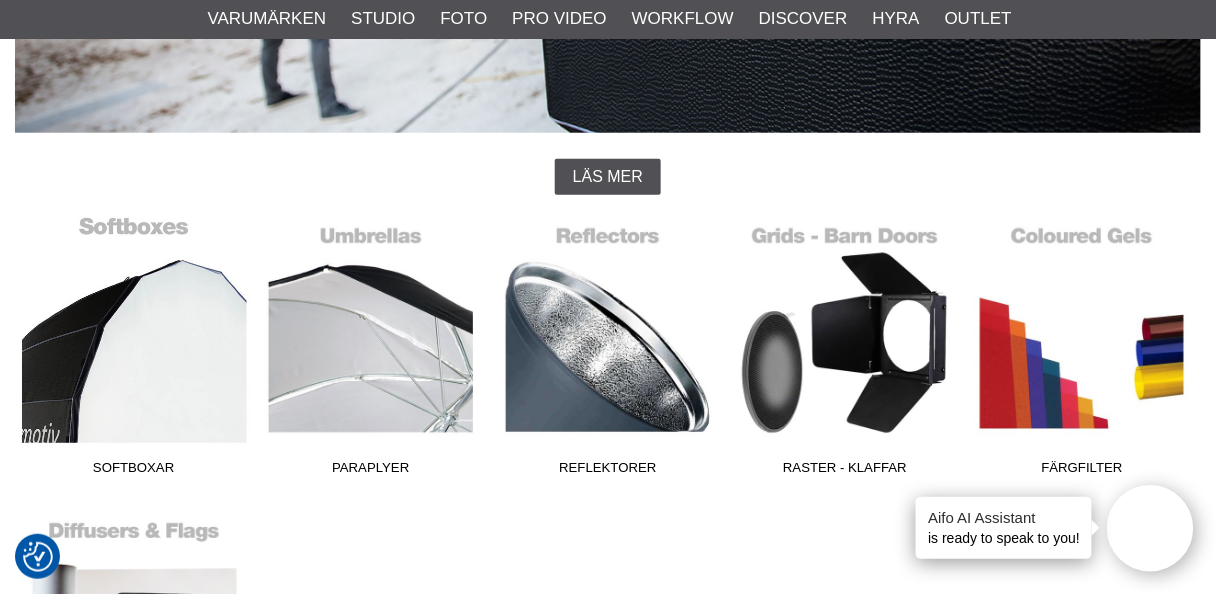 click on "Softboxar" at bounding box center (133, 350) 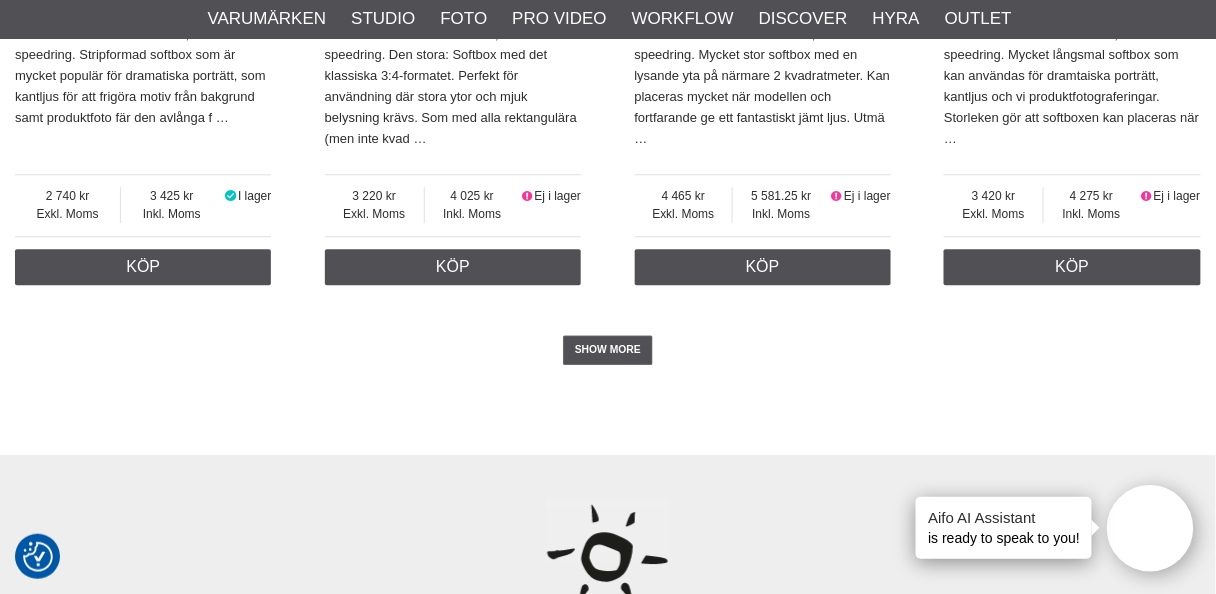 scroll, scrollTop: 5040, scrollLeft: 0, axis: vertical 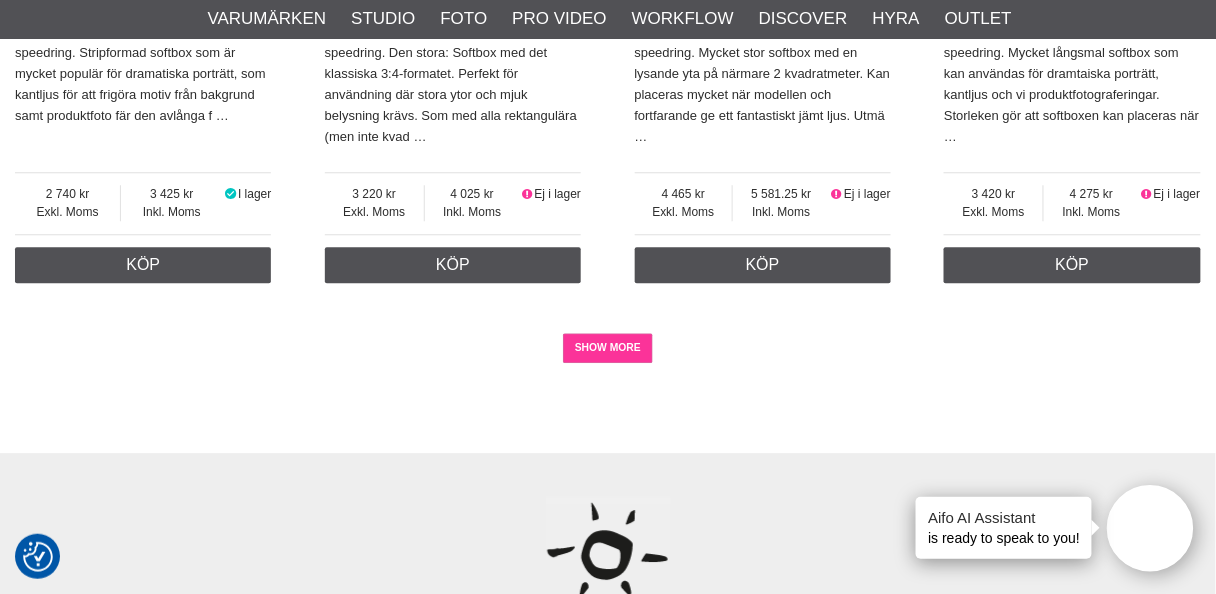 click on "SHOW MORE" at bounding box center [608, 348] 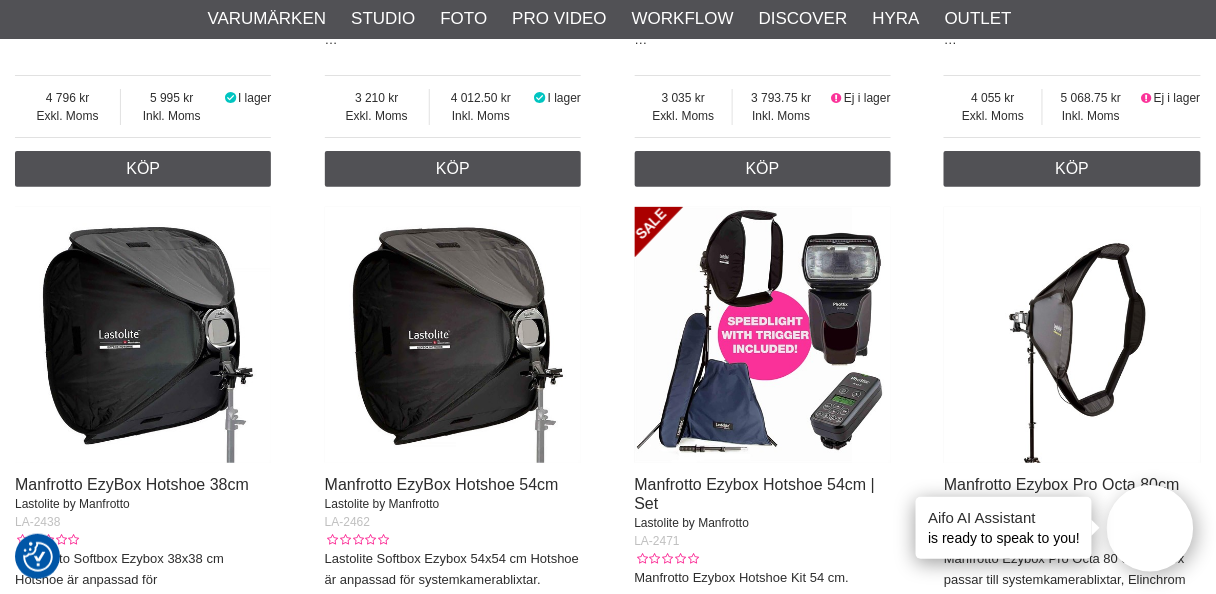 scroll, scrollTop: 5760, scrollLeft: 0, axis: vertical 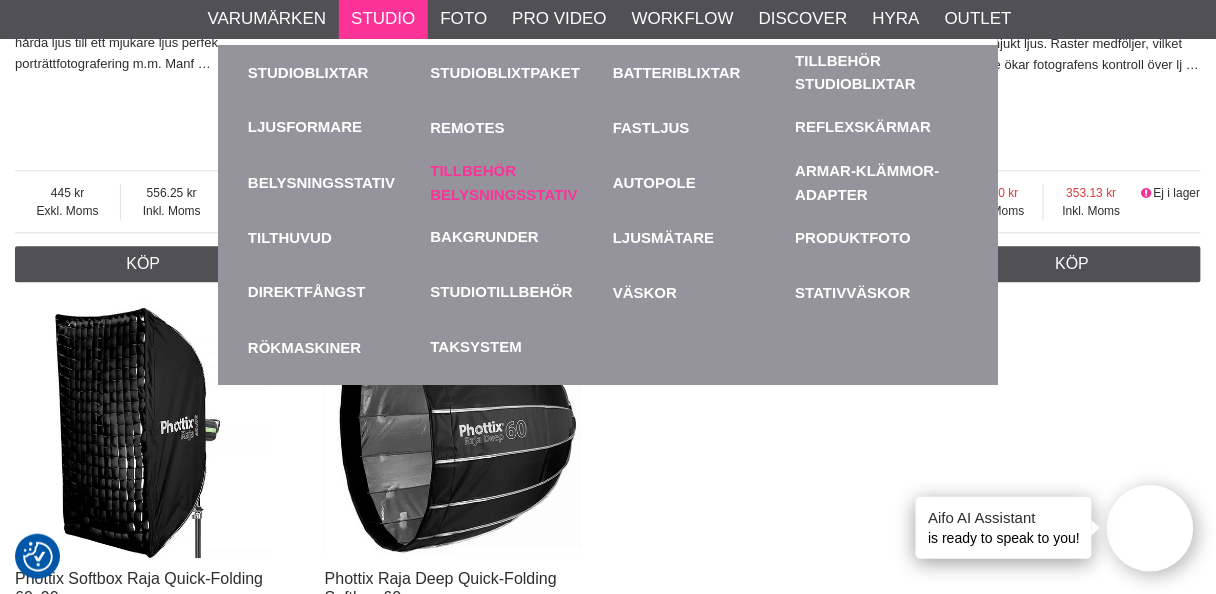 click on "Tillbehör Belysningsstativ" at bounding box center (517, 182) 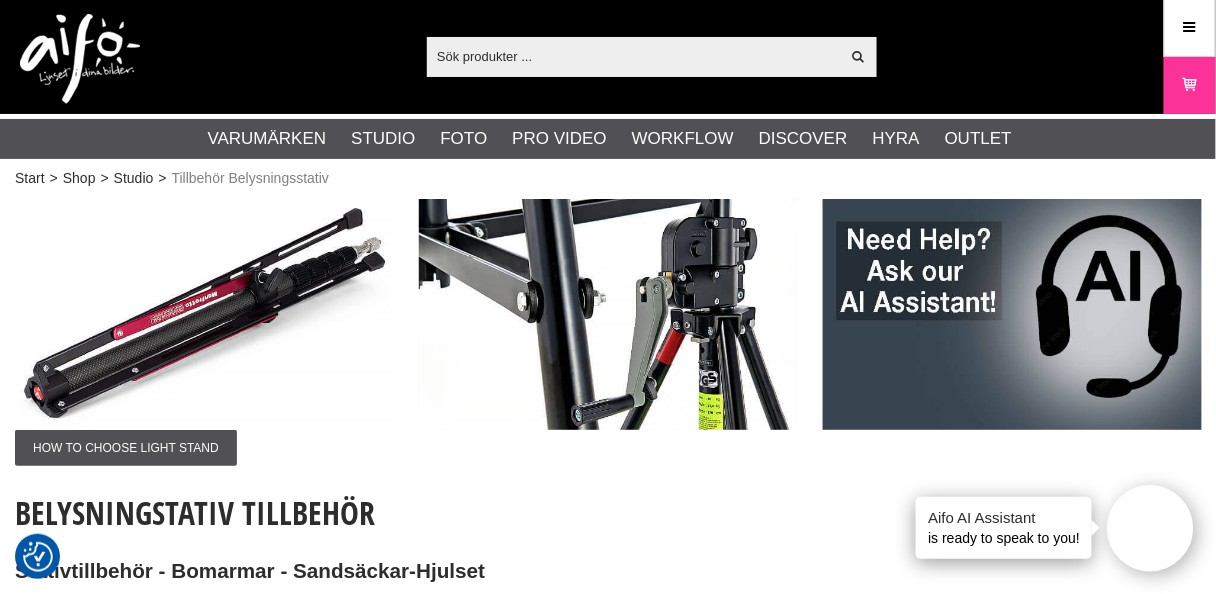 scroll, scrollTop: 0, scrollLeft: 0, axis: both 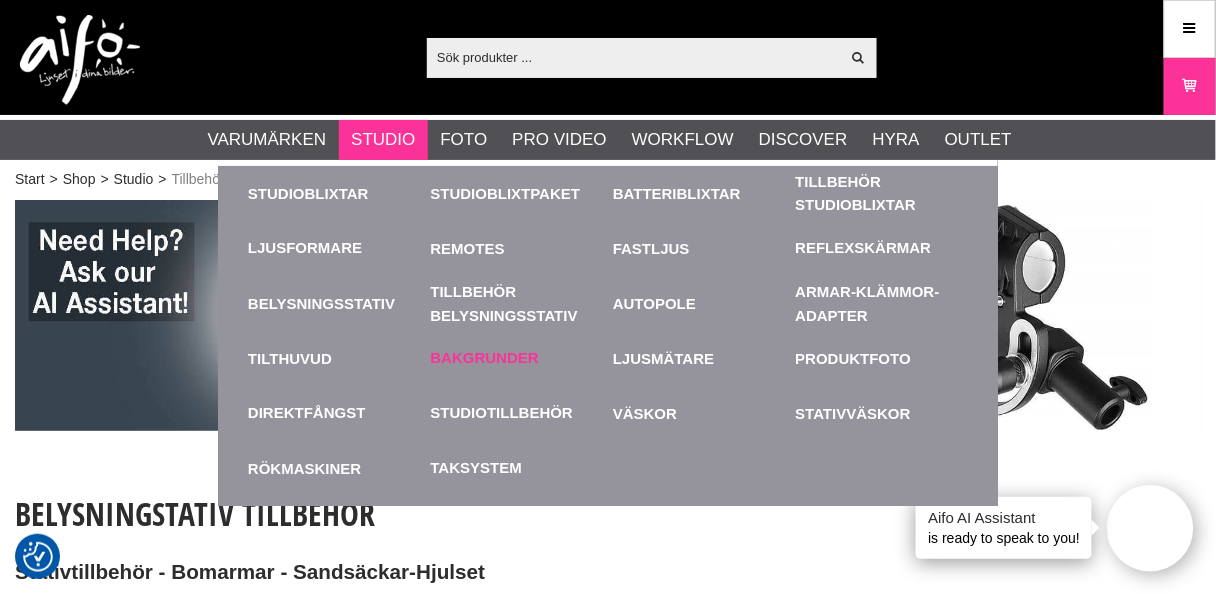 click on "Bakgrunder" at bounding box center [485, 358] 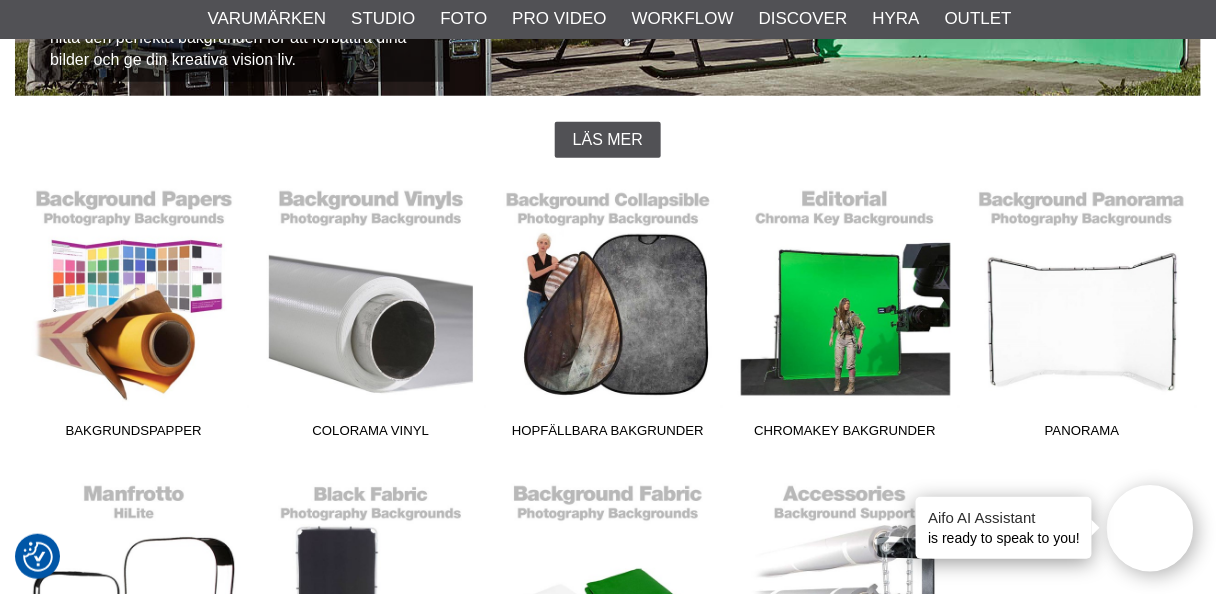 scroll, scrollTop: 480, scrollLeft: 0, axis: vertical 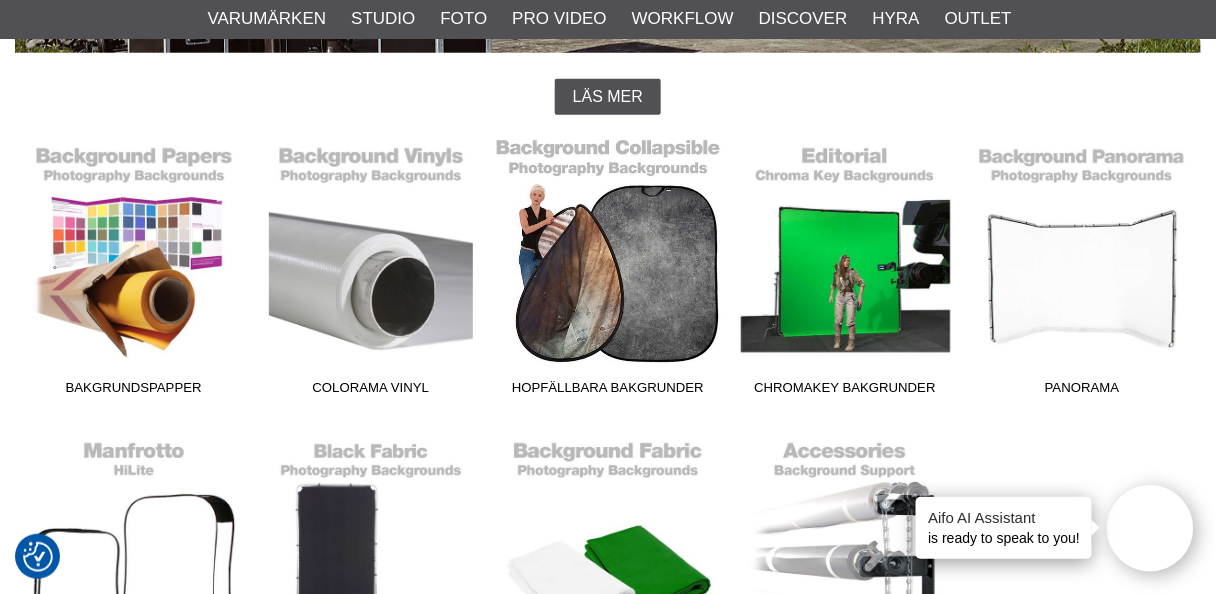 click on "Hopfällbara Bakgrunder" at bounding box center (607, 270) 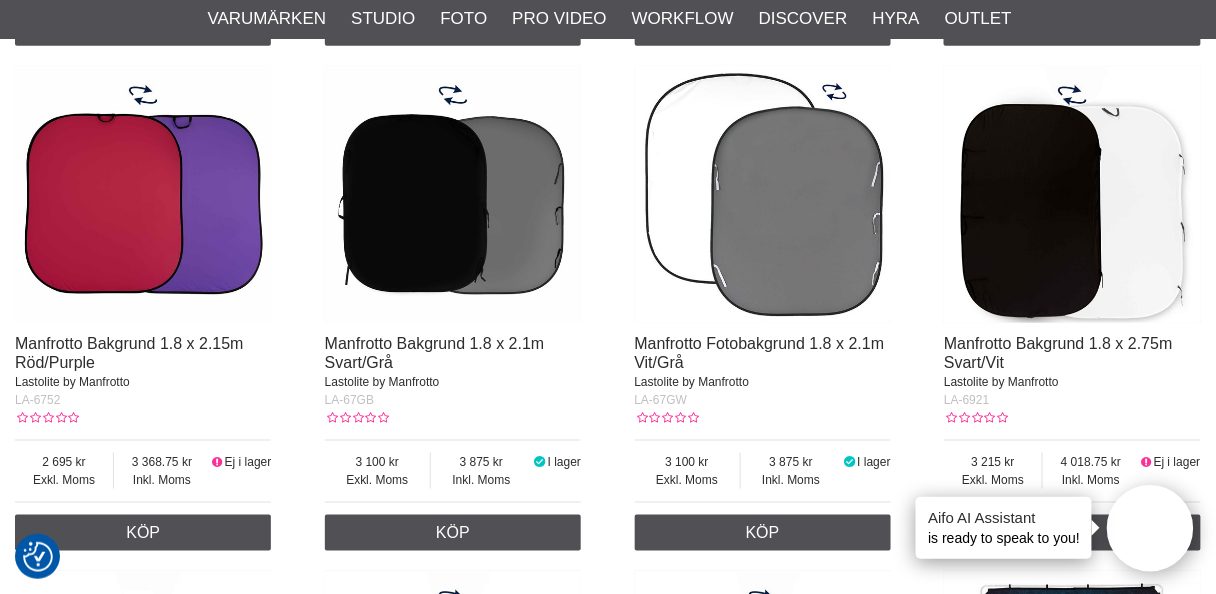 scroll, scrollTop: 2240, scrollLeft: 0, axis: vertical 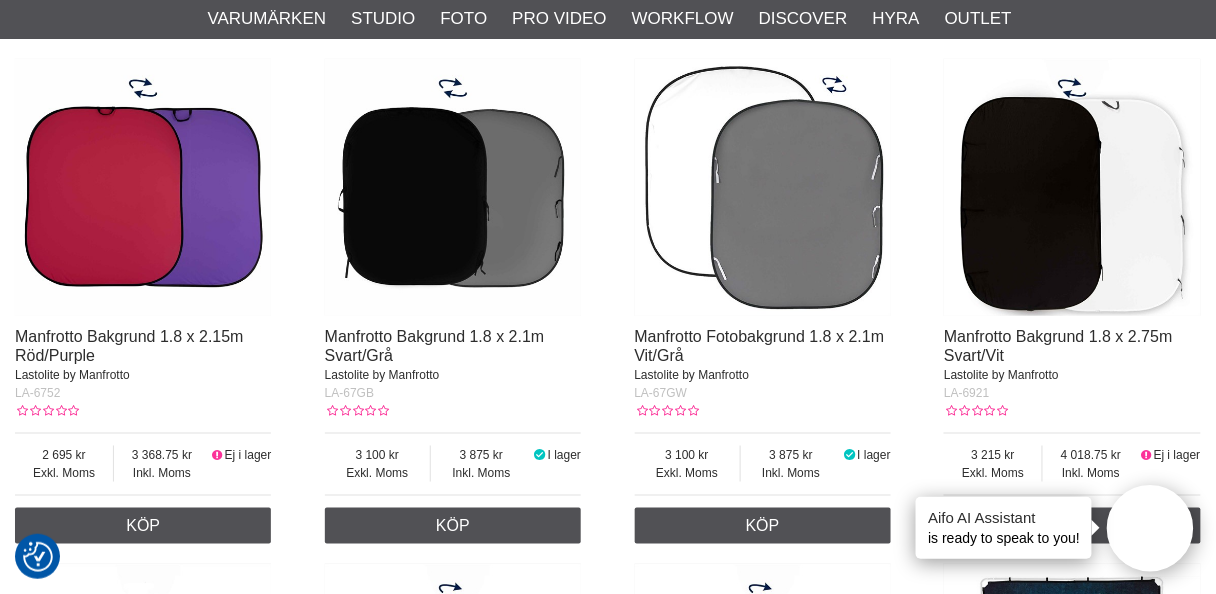click at bounding box center [453, 187] 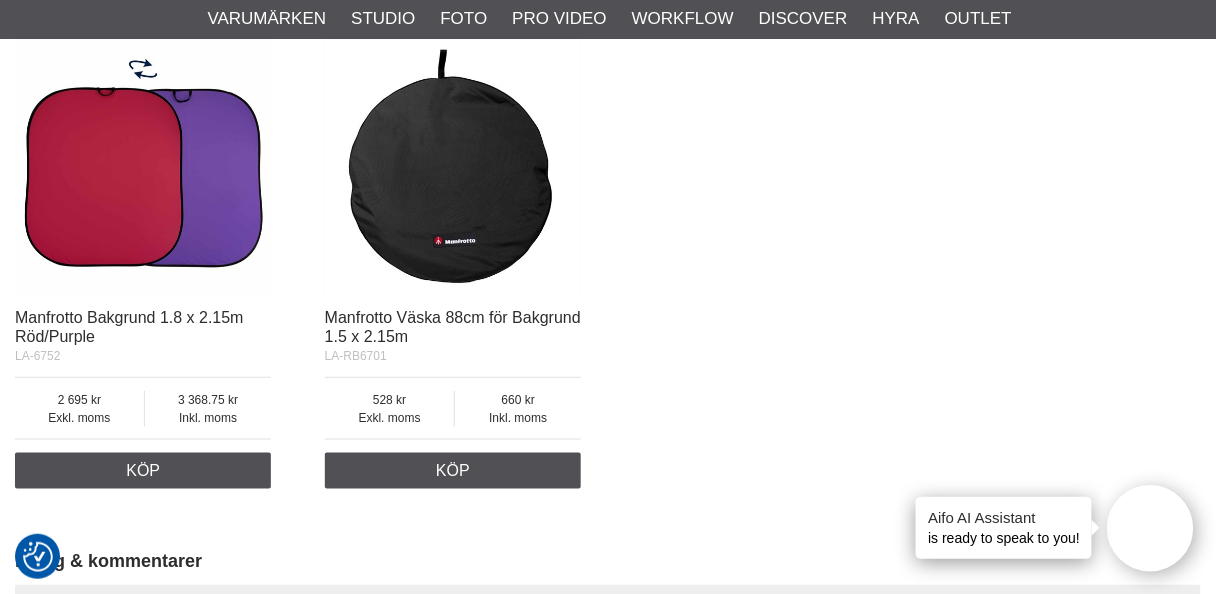 scroll, scrollTop: 2080, scrollLeft: 0, axis: vertical 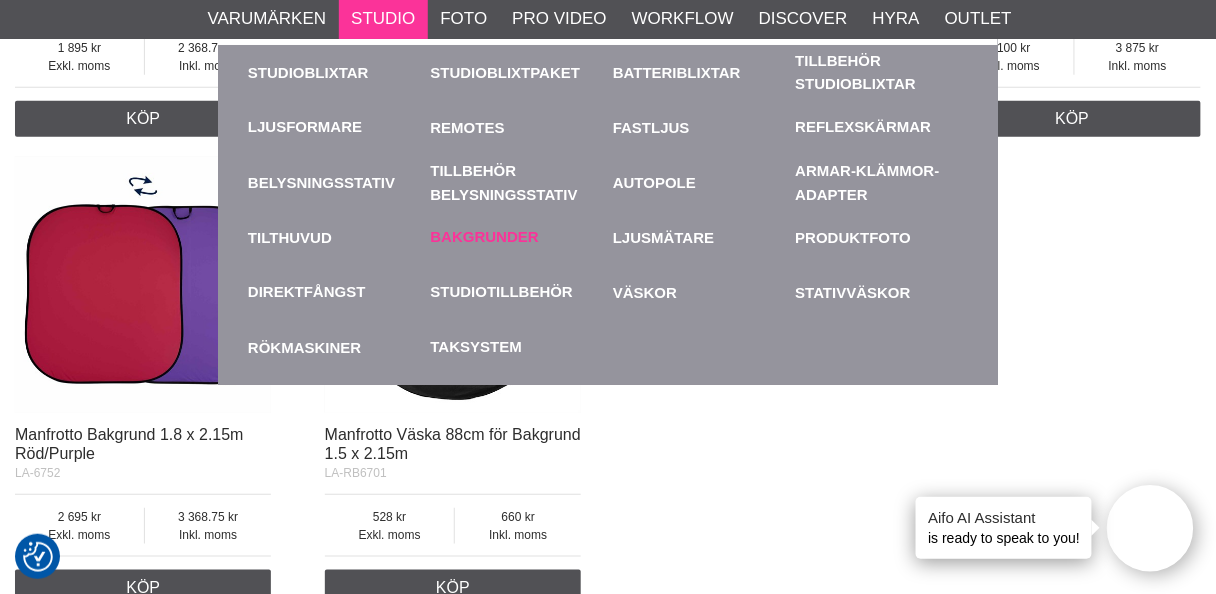 click on "Bakgrunder" at bounding box center [485, 237] 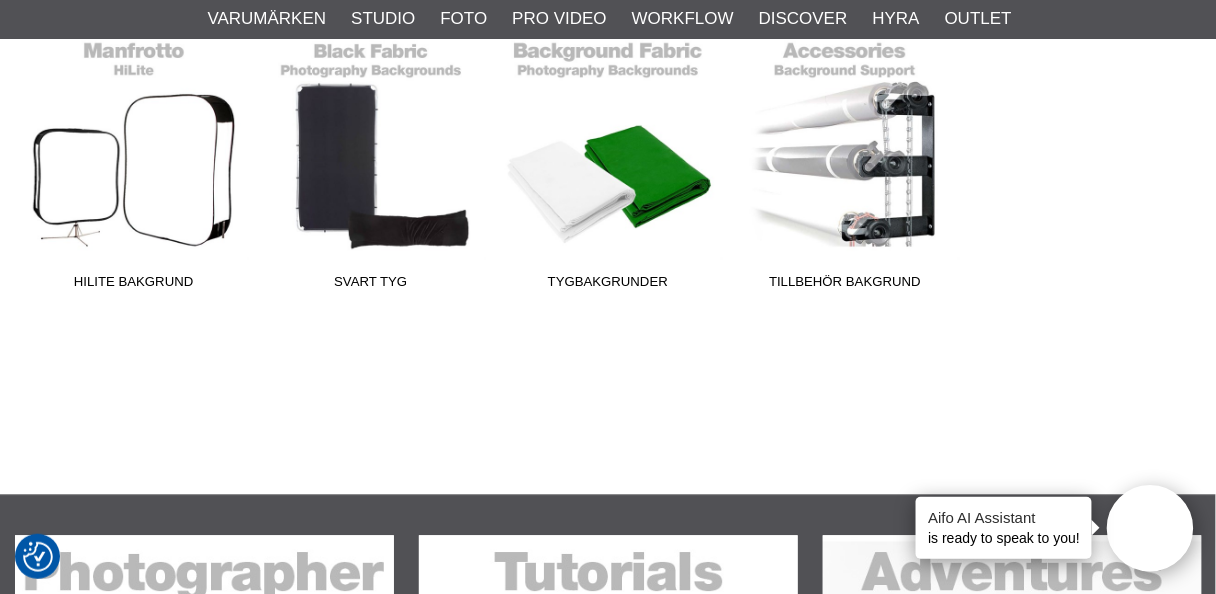 scroll, scrollTop: 800, scrollLeft: 0, axis: vertical 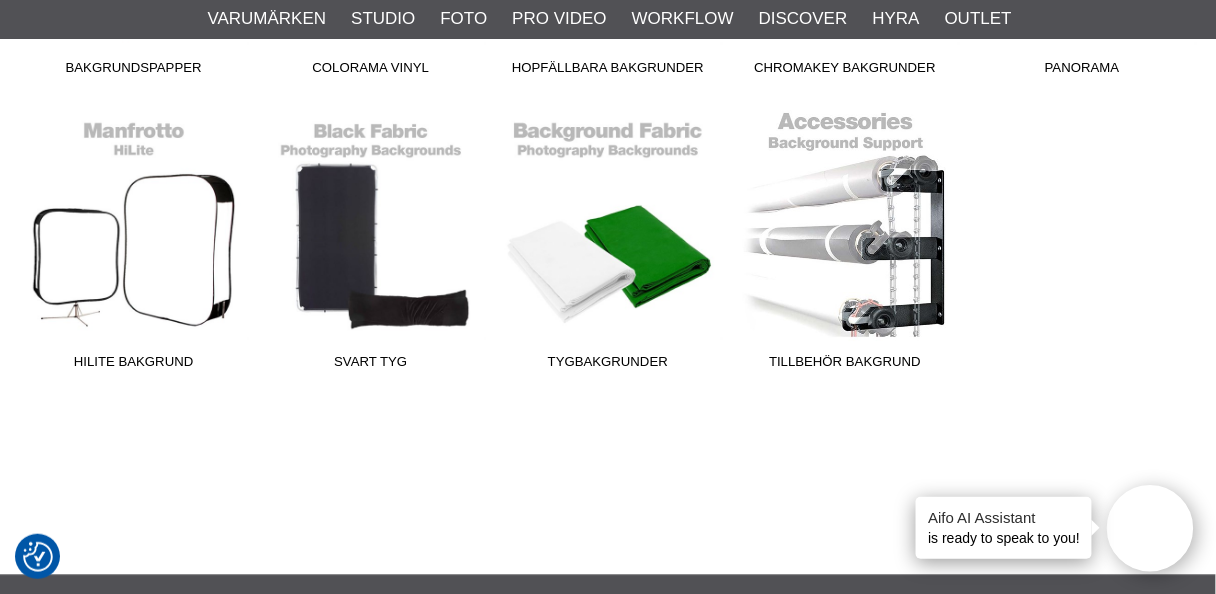 click on "Tillbehör Bakgrund" at bounding box center (845, 245) 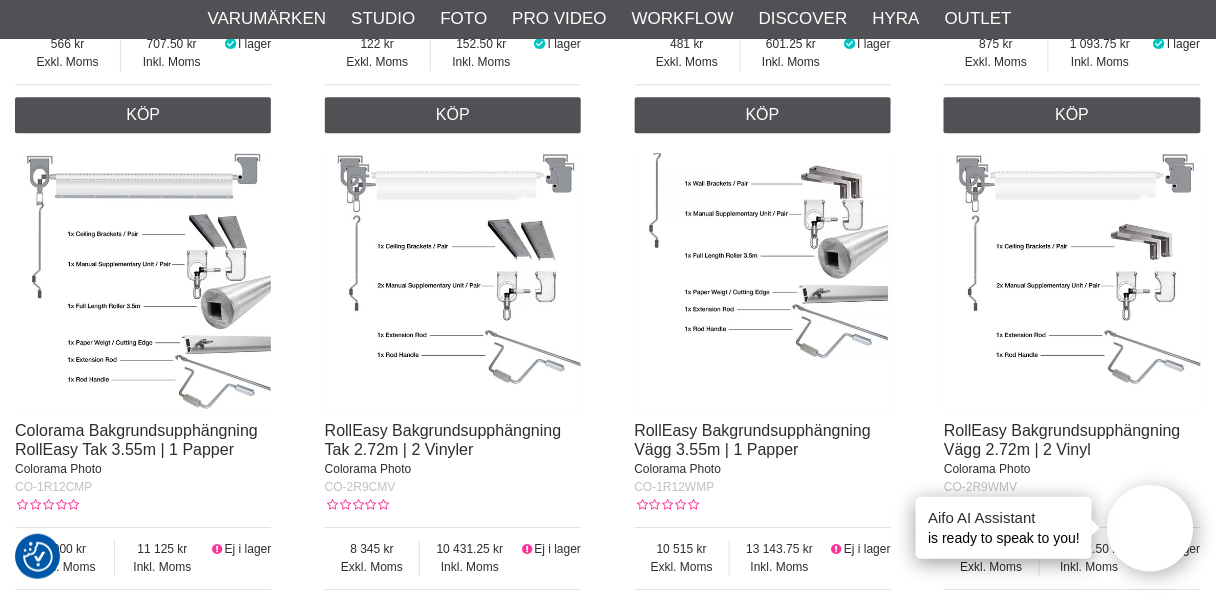 scroll, scrollTop: 3120, scrollLeft: 0, axis: vertical 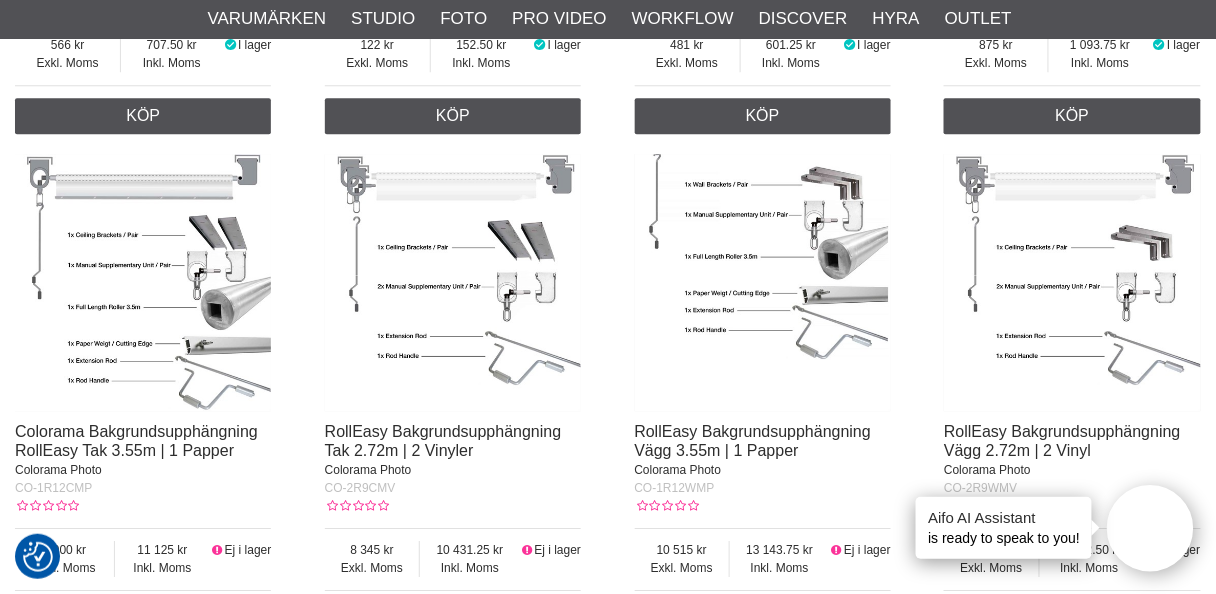 click at bounding box center [763, 282] 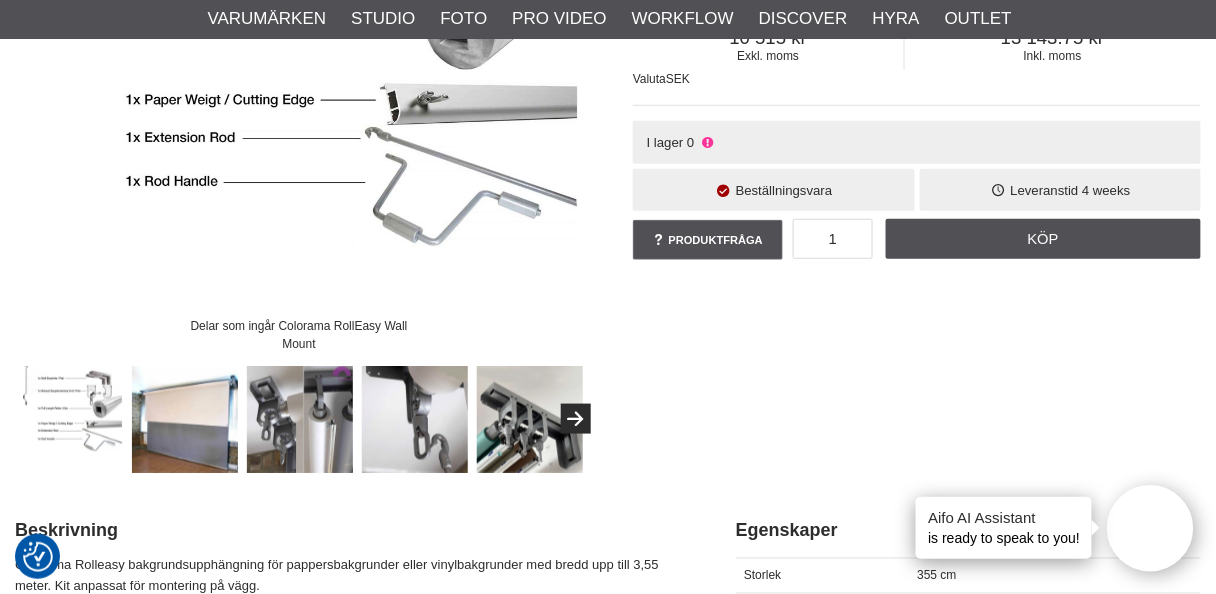 scroll, scrollTop: 480, scrollLeft: 0, axis: vertical 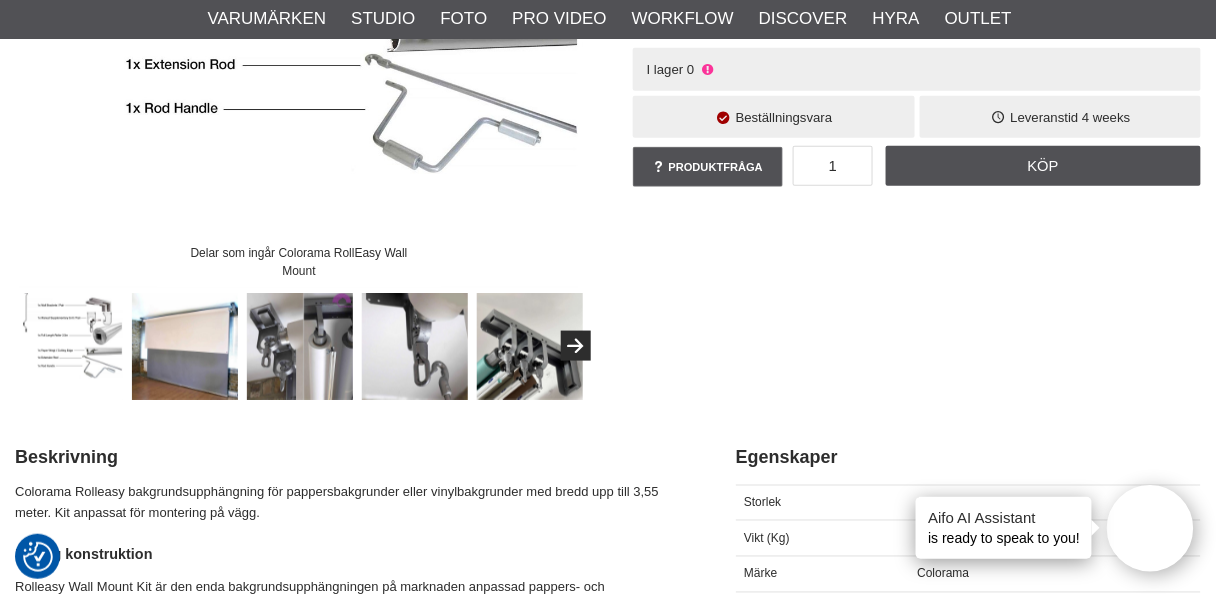 click at bounding box center (185, 346) 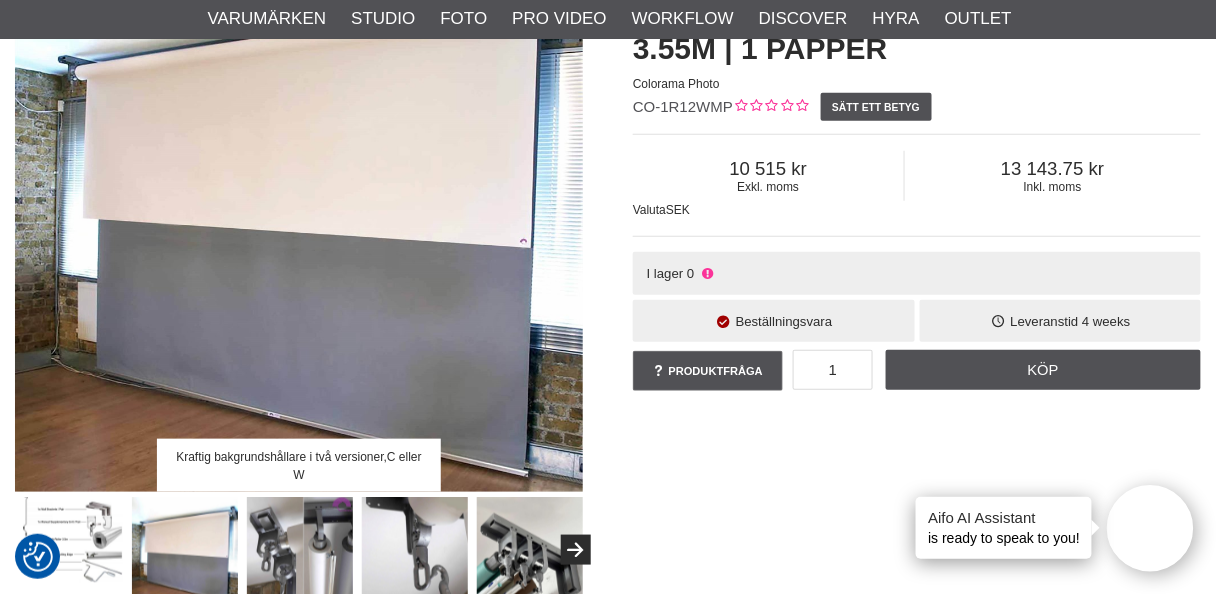 scroll, scrollTop: 240, scrollLeft: 0, axis: vertical 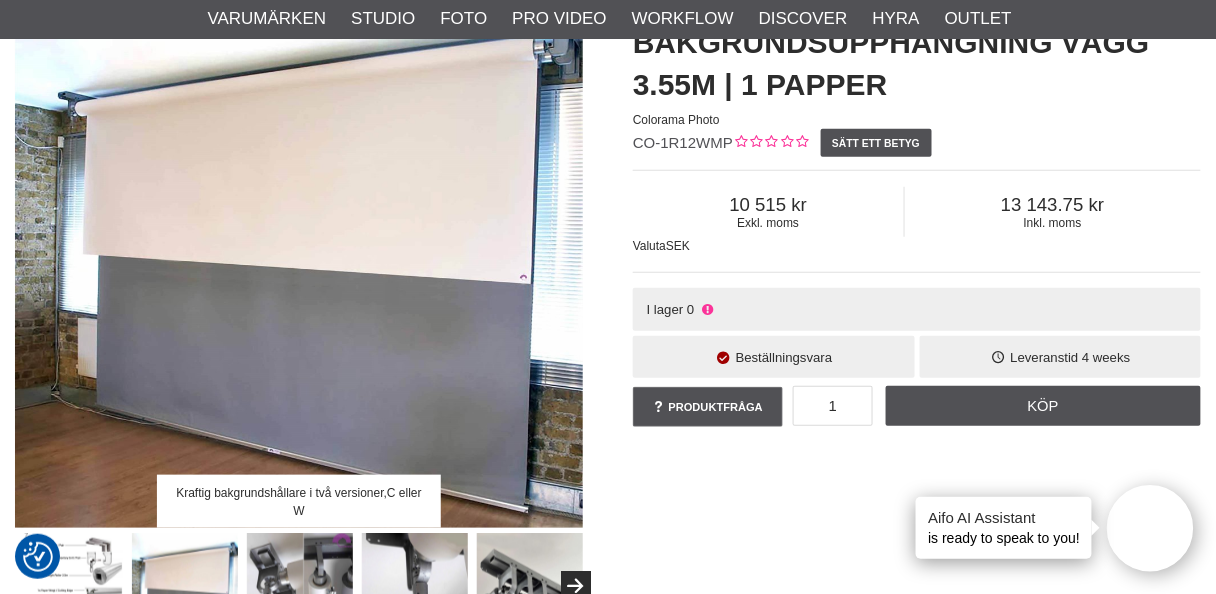 click at bounding box center [299, 244] 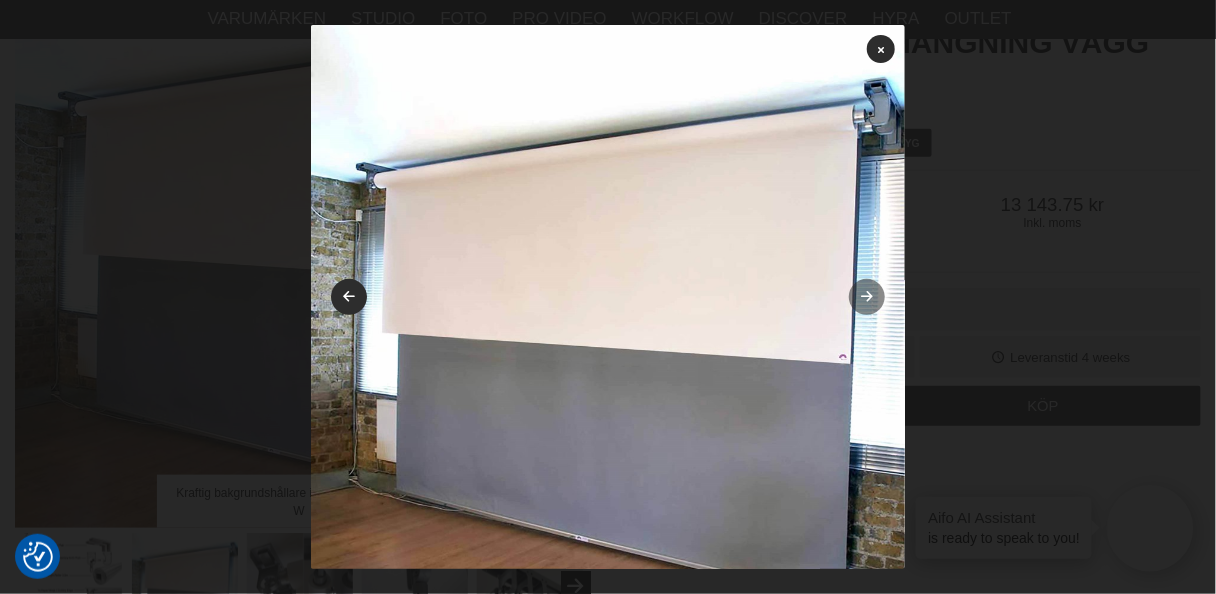 click at bounding box center (867, 297) 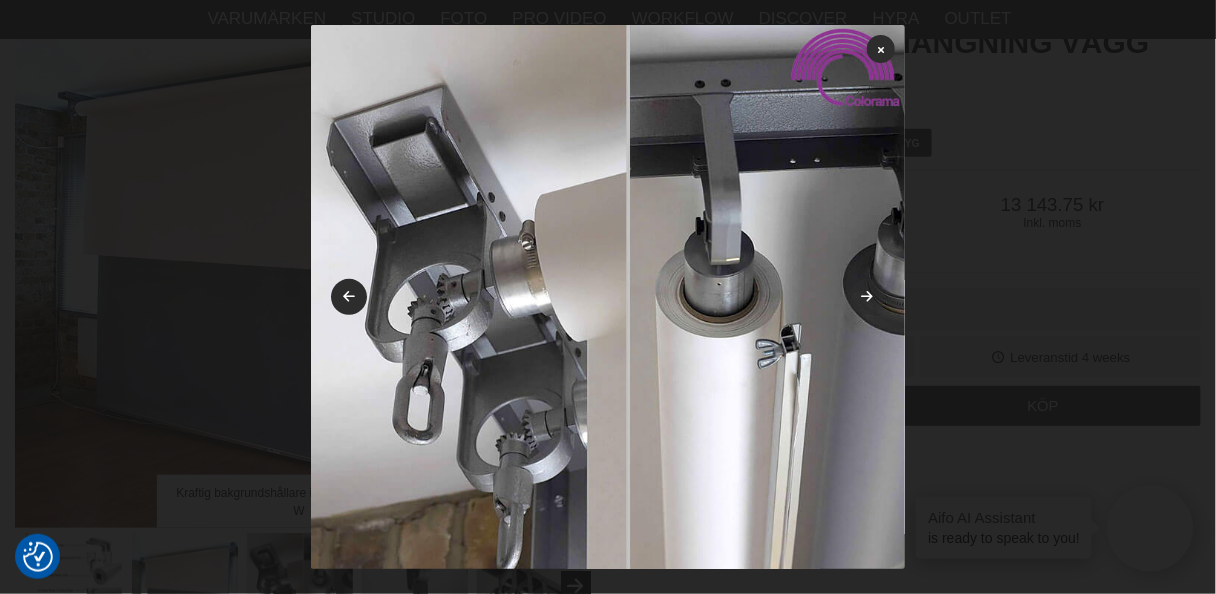click at bounding box center (867, 297) 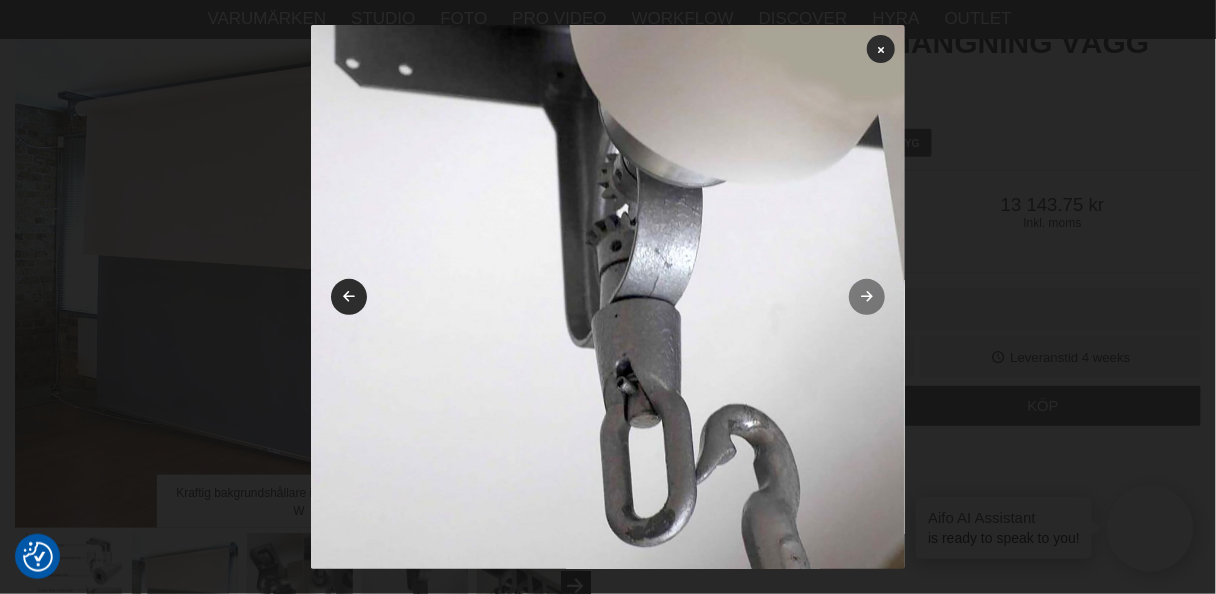 click at bounding box center [867, 297] 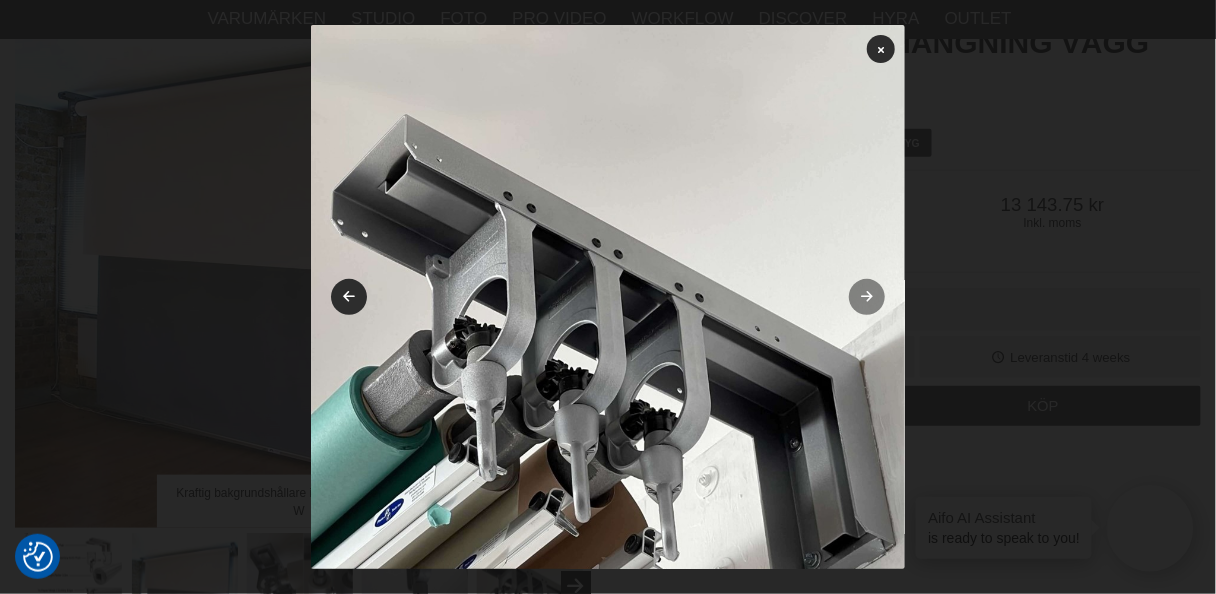click at bounding box center (867, 297) 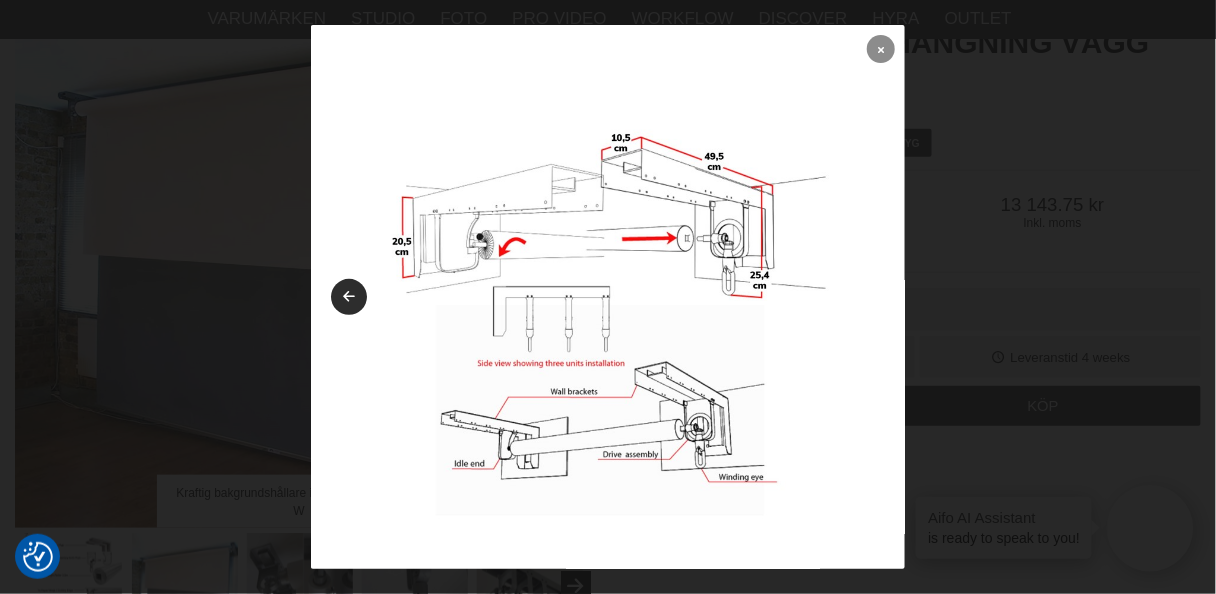 click at bounding box center [881, 49] 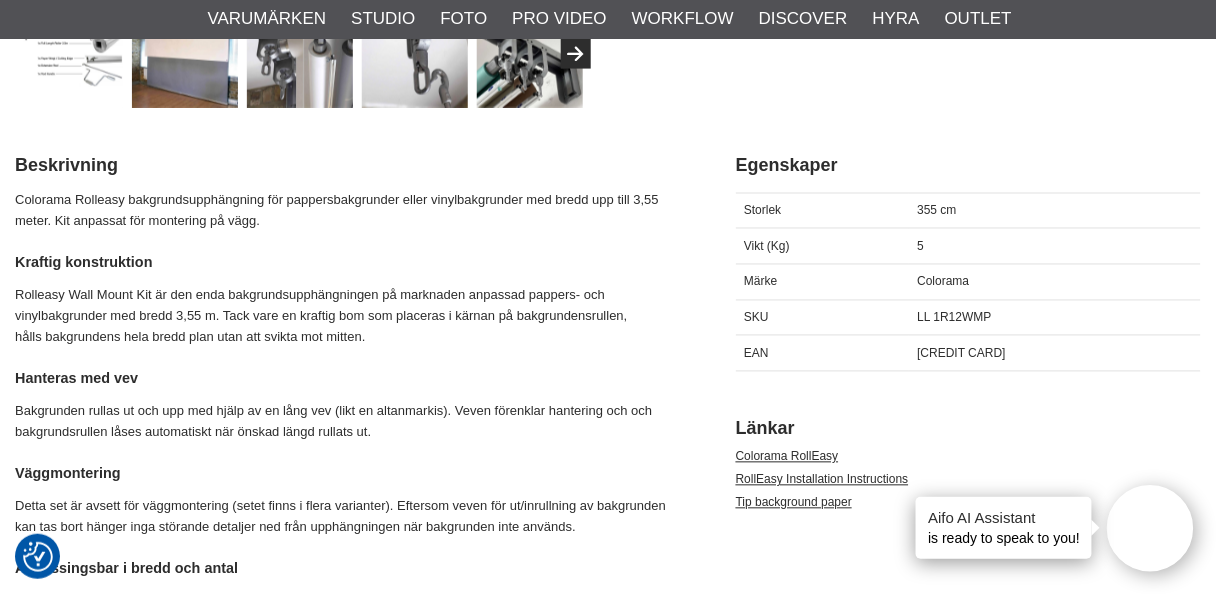 scroll, scrollTop: 800, scrollLeft: 0, axis: vertical 